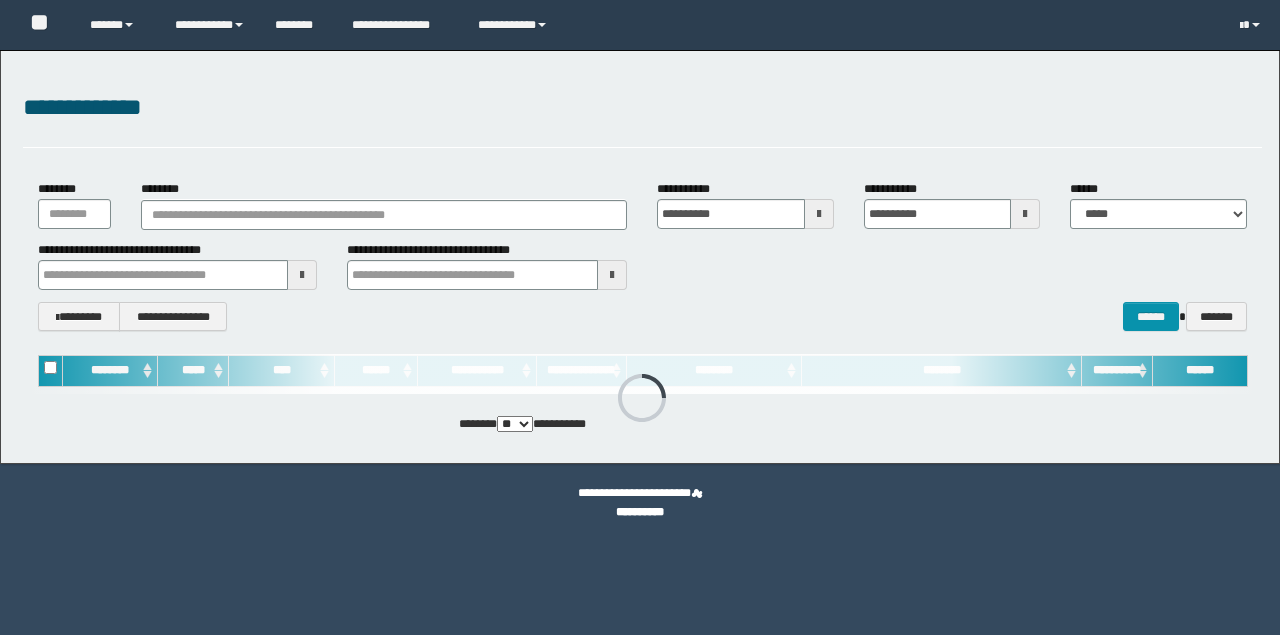 scroll, scrollTop: 0, scrollLeft: 0, axis: both 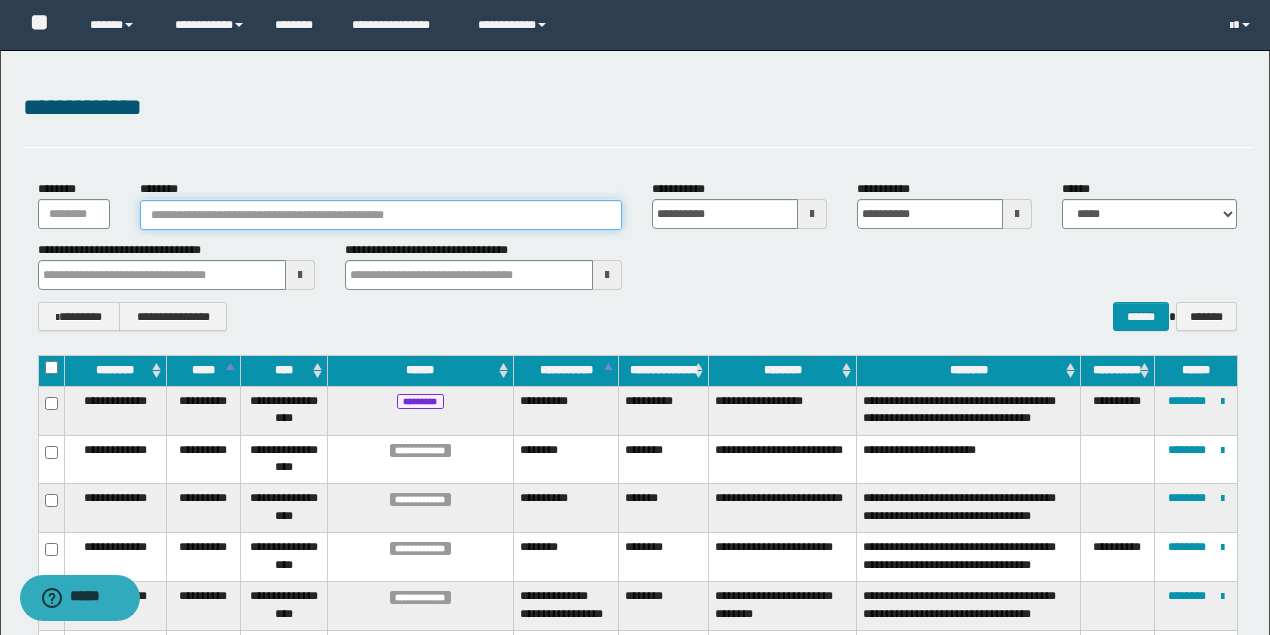 click on "********" at bounding box center [381, 215] 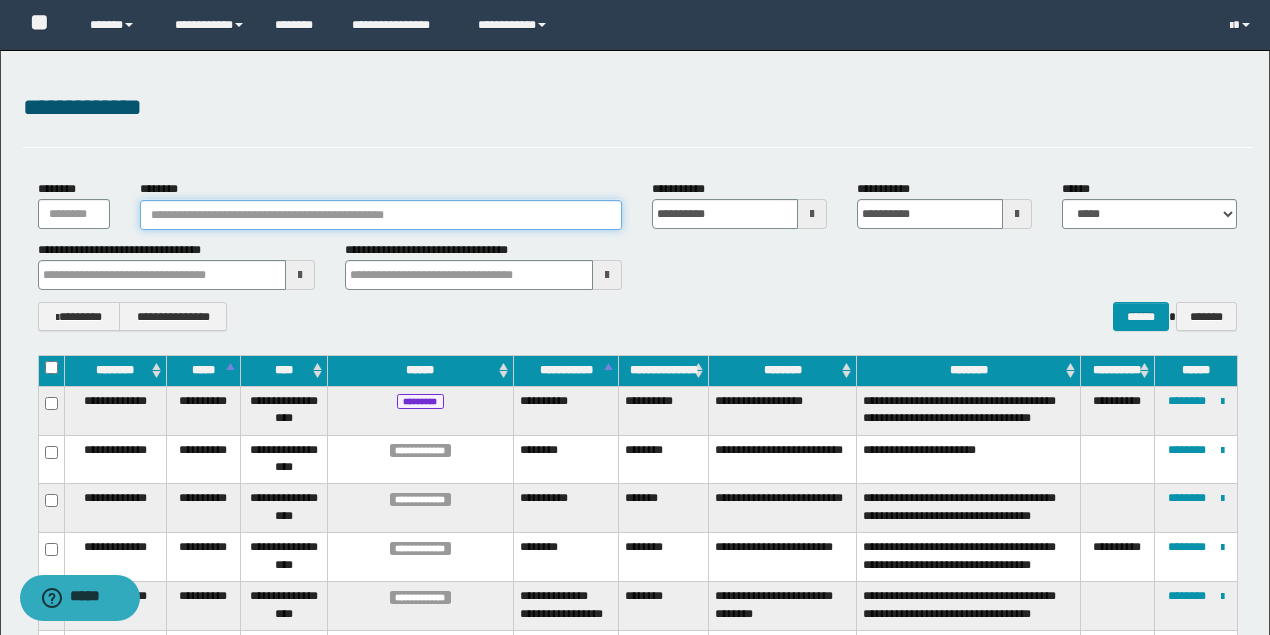 type on "********" 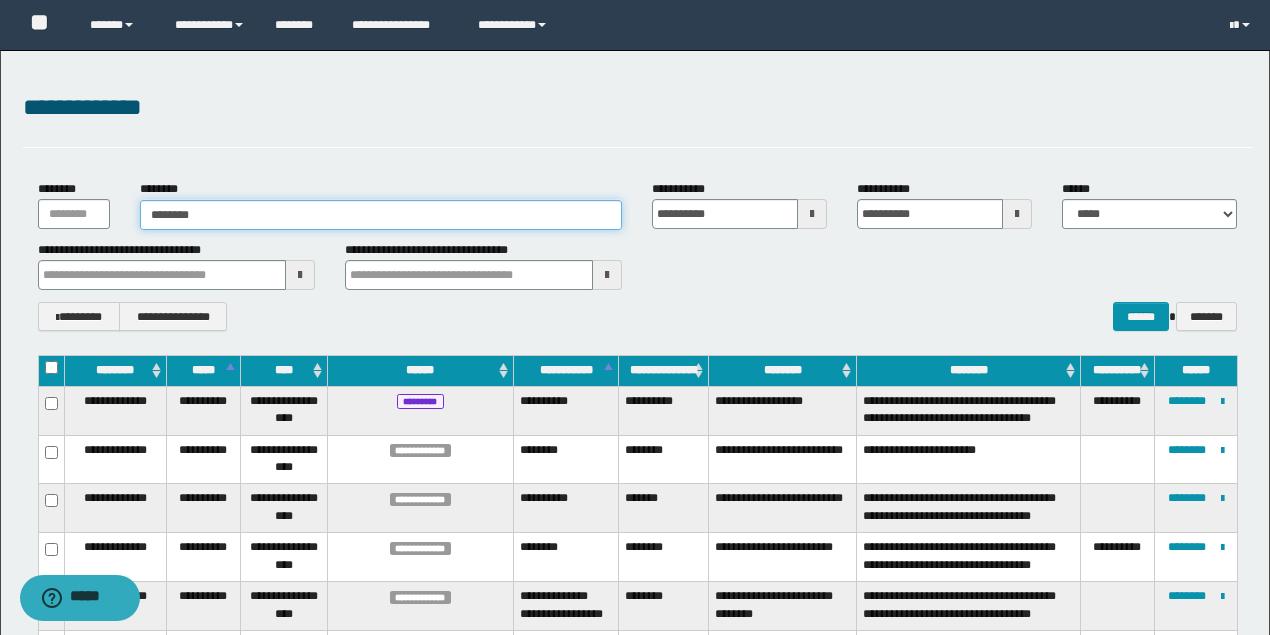 type on "********" 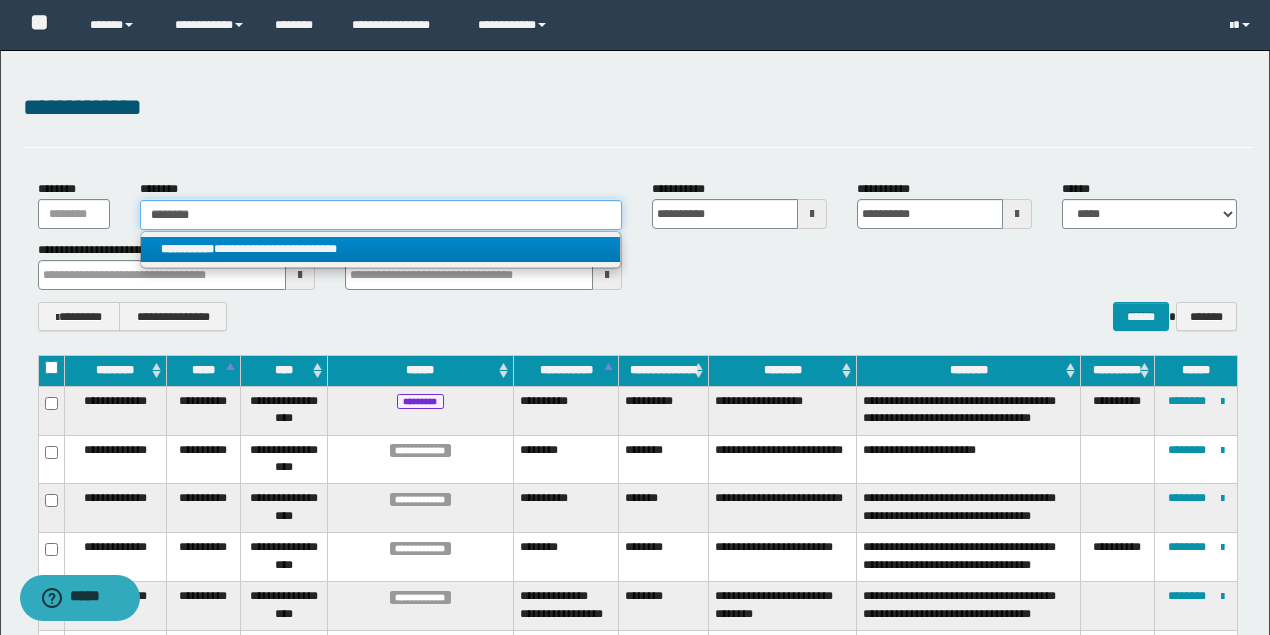 type on "********" 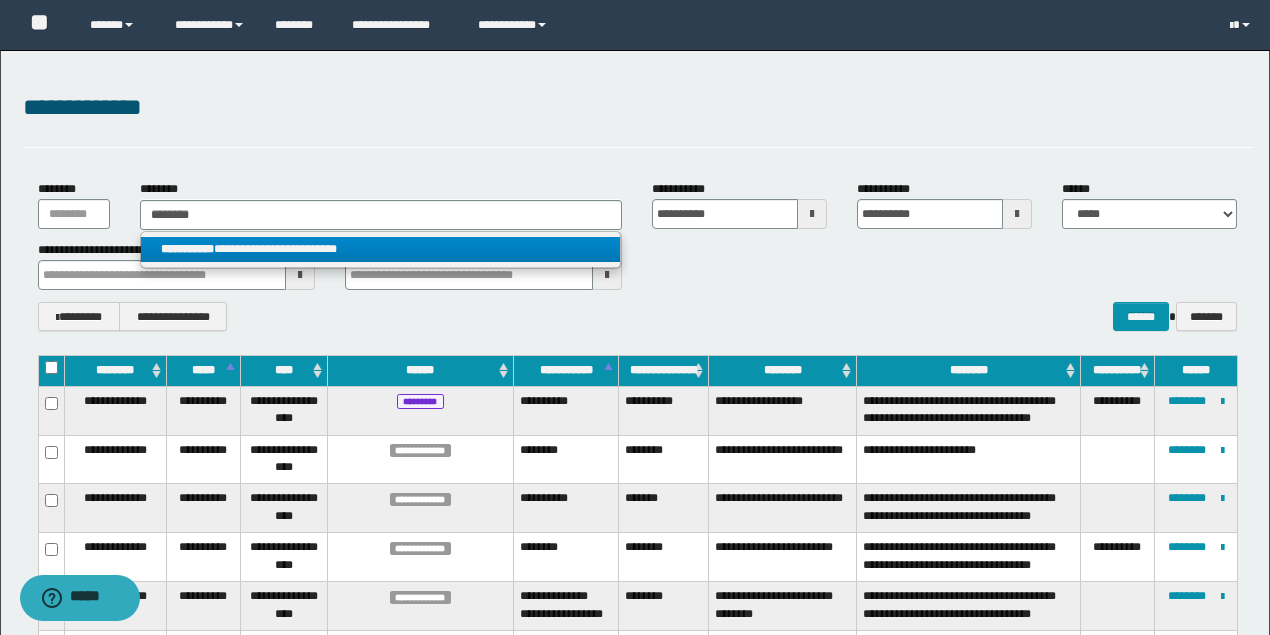 click on "**********" at bounding box center [380, 249] 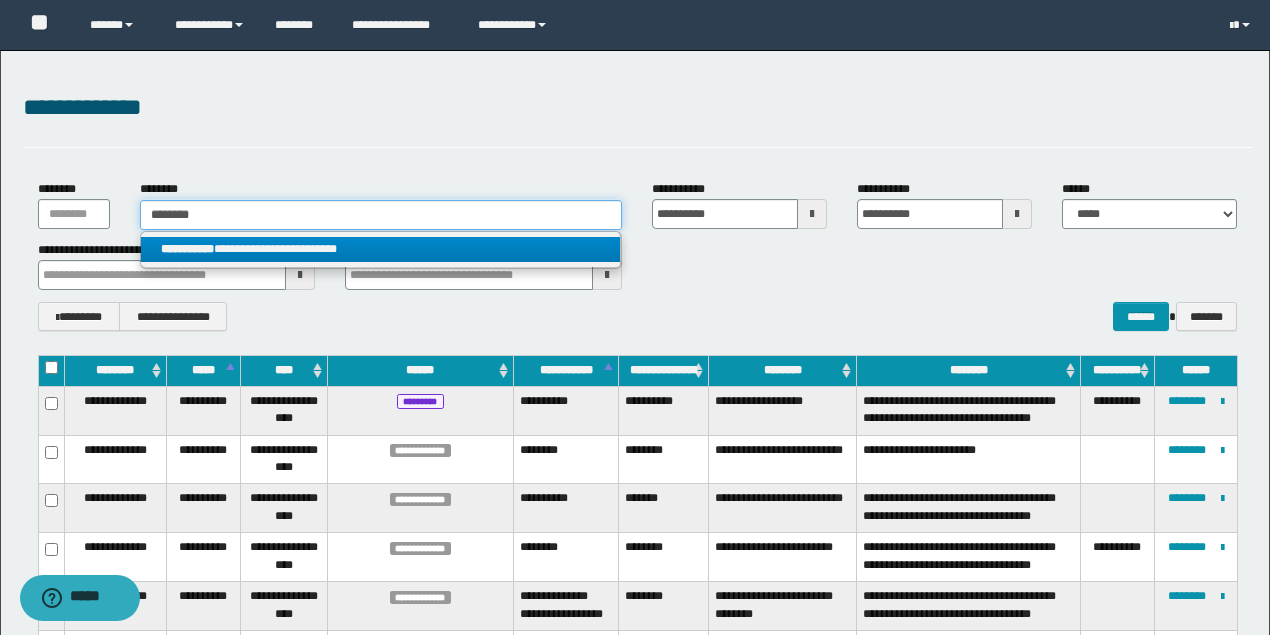 type 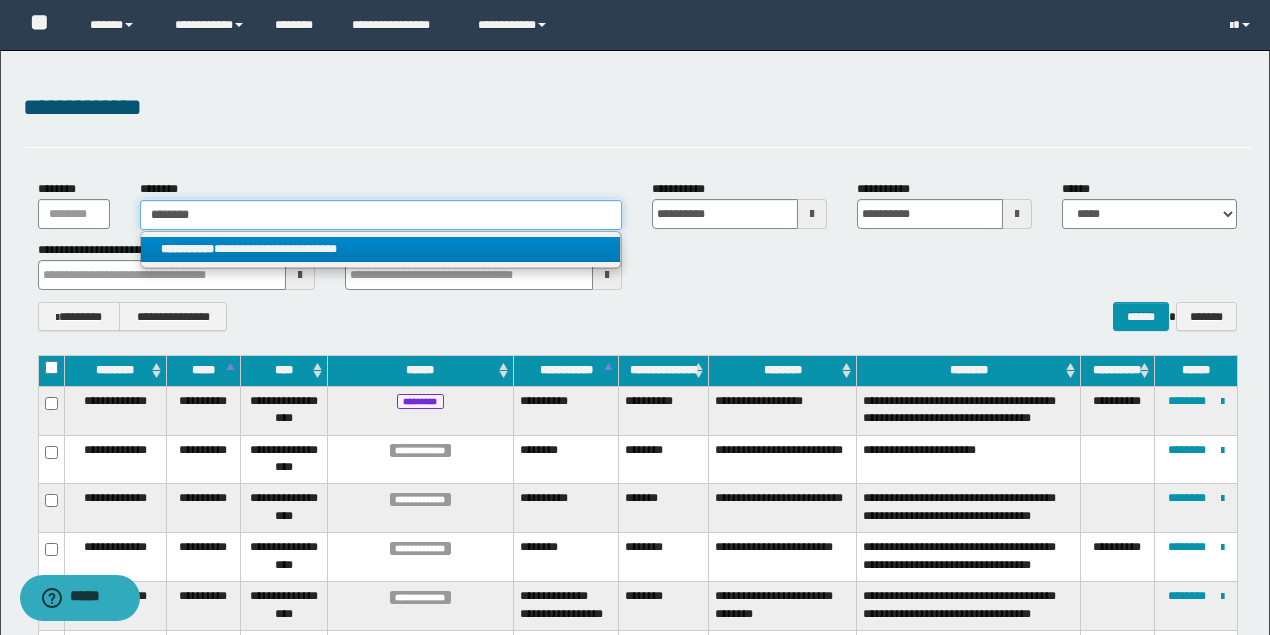 type on "**********" 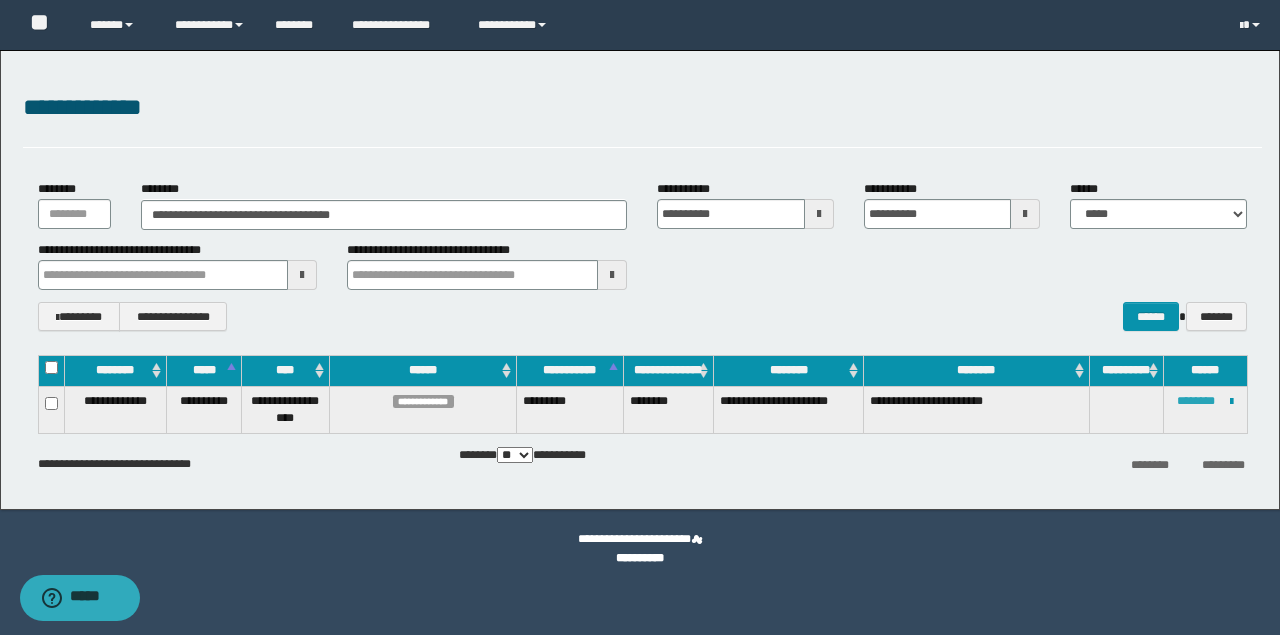 click on "********" at bounding box center [1196, 401] 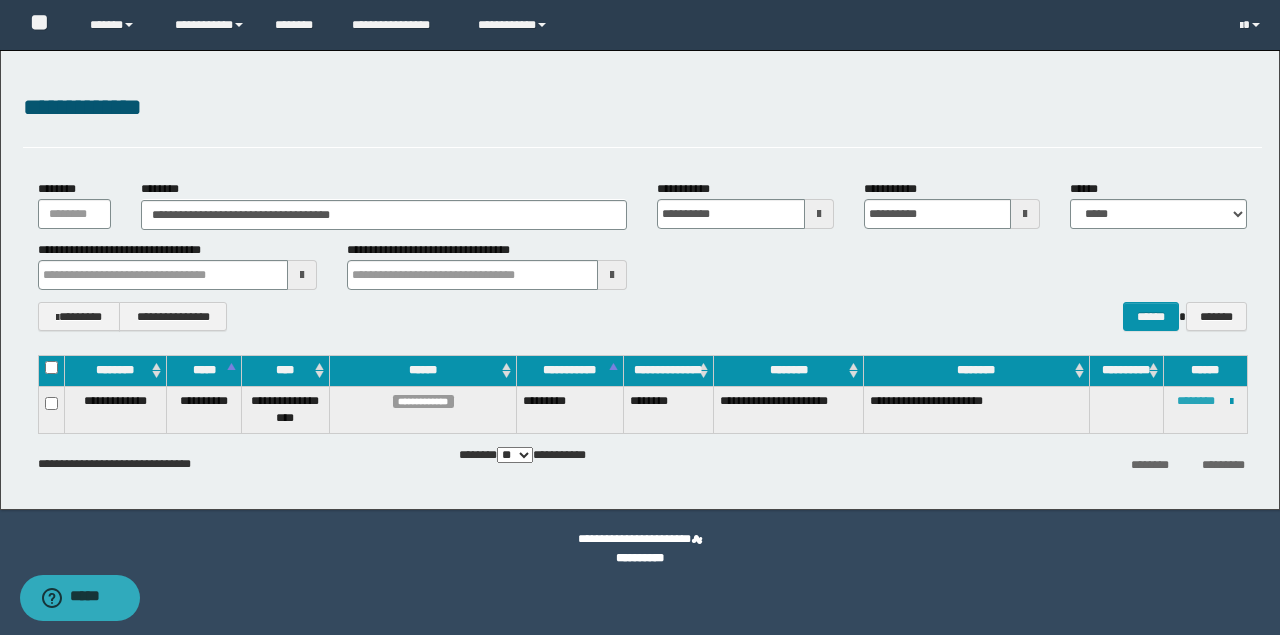 click on "********" at bounding box center (1196, 401) 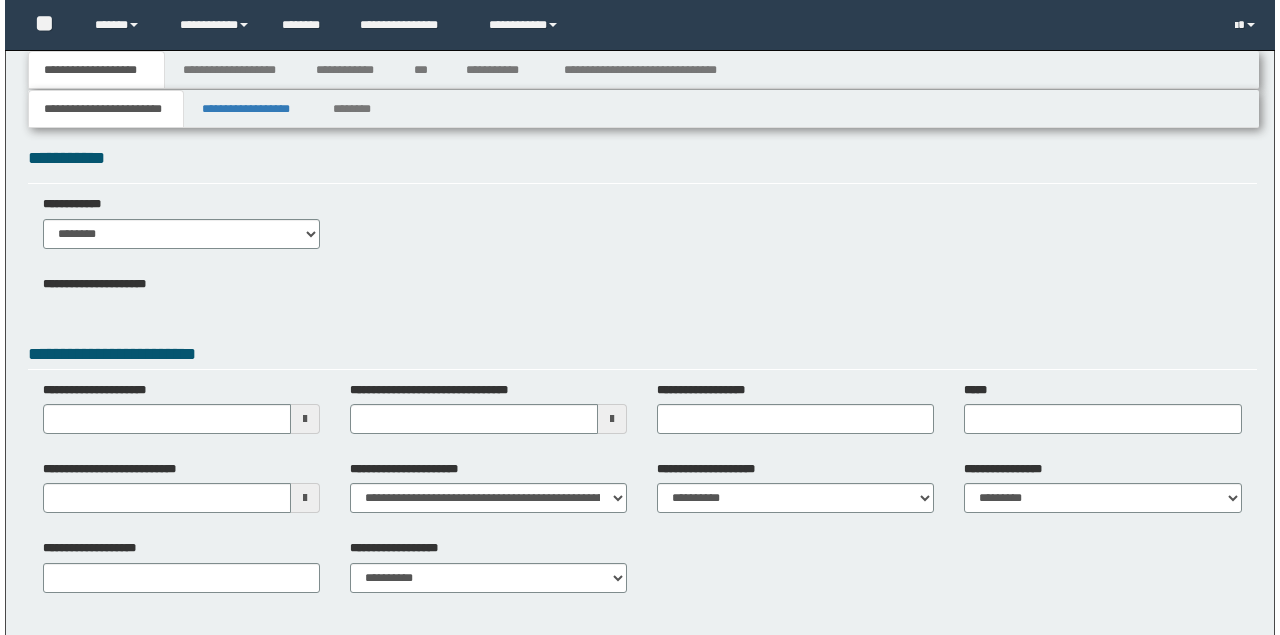 scroll, scrollTop: 0, scrollLeft: 0, axis: both 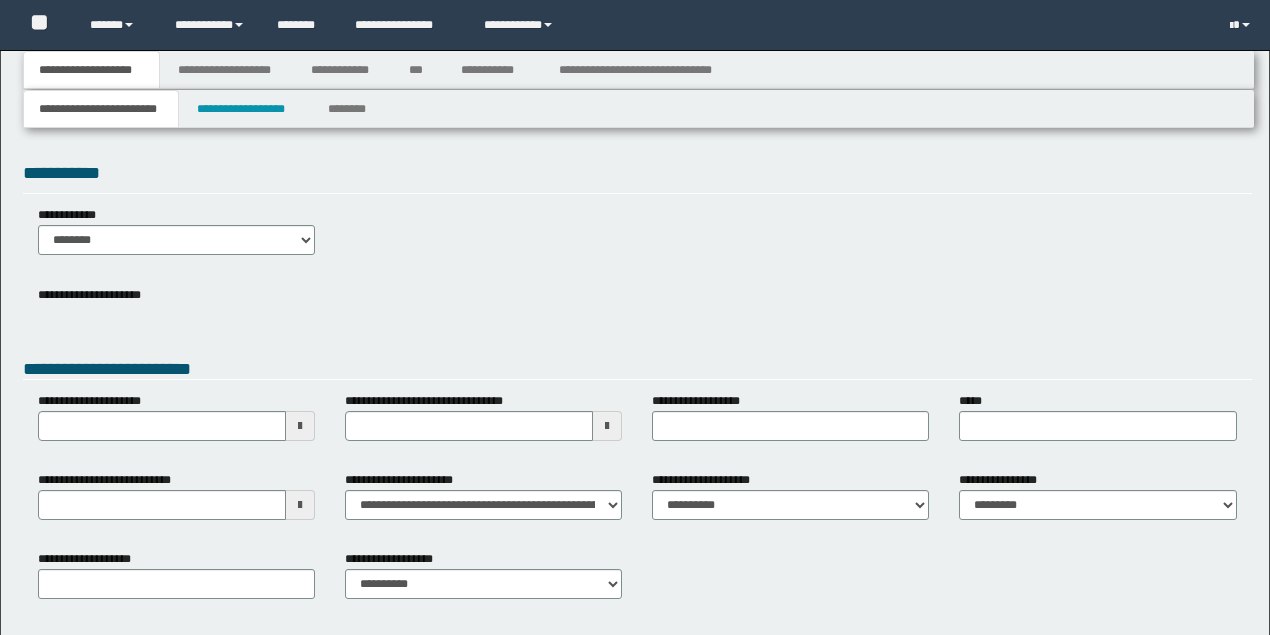 type 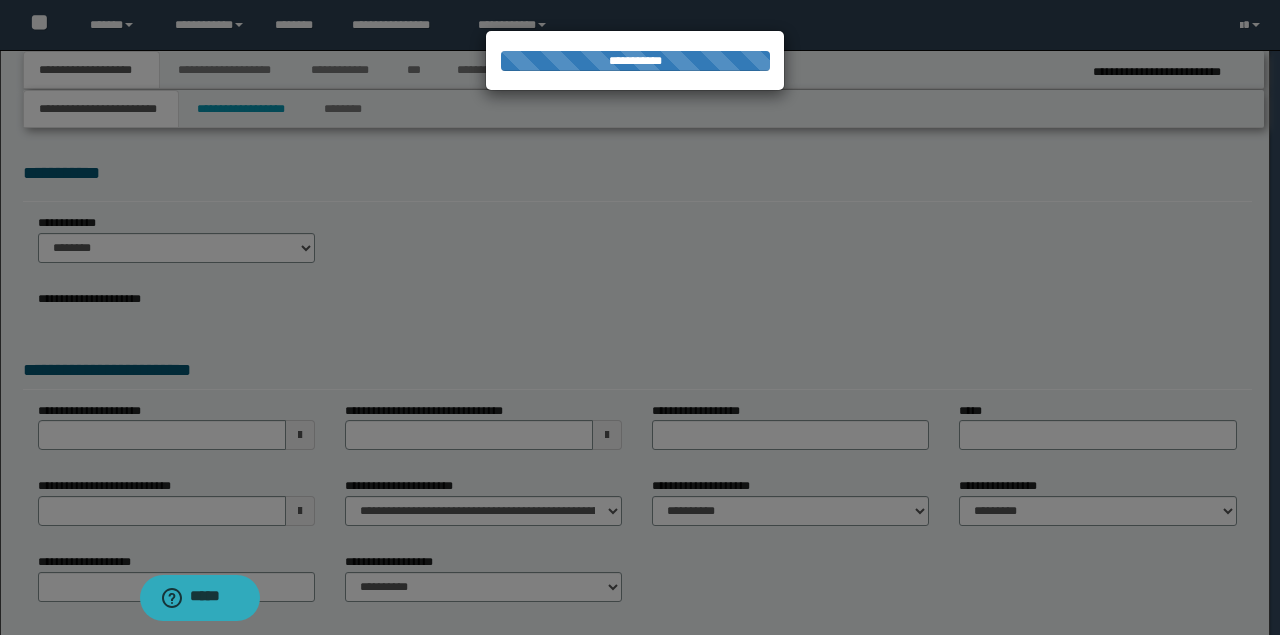 scroll, scrollTop: 0, scrollLeft: 0, axis: both 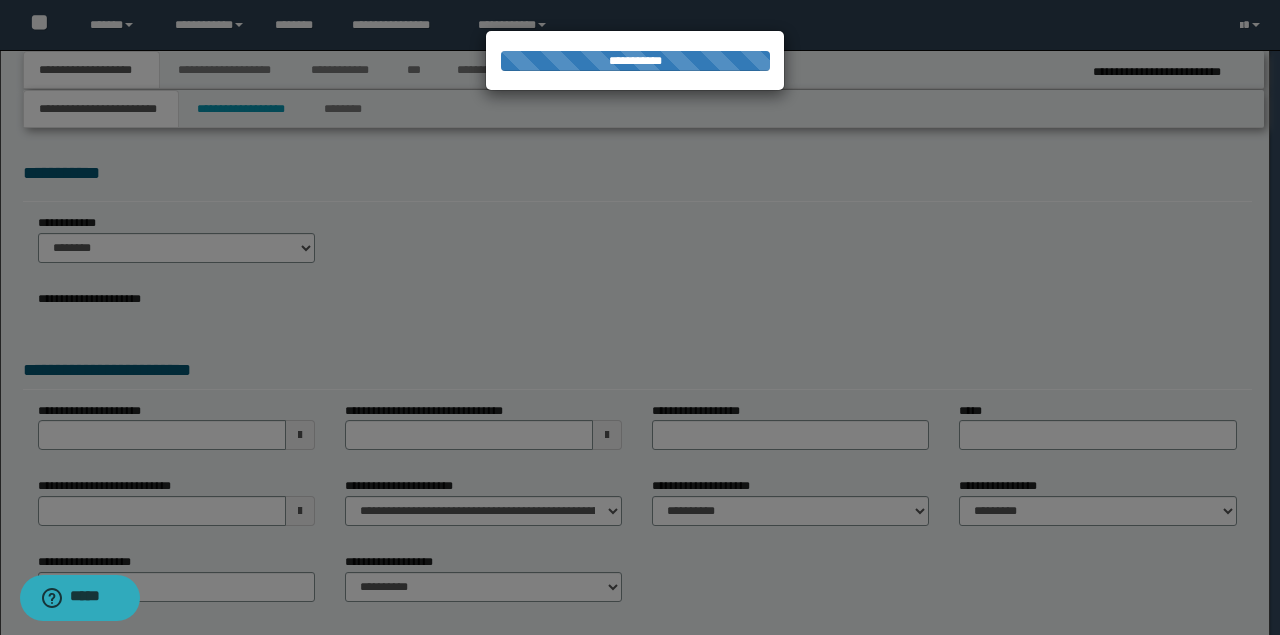 type on "**********" 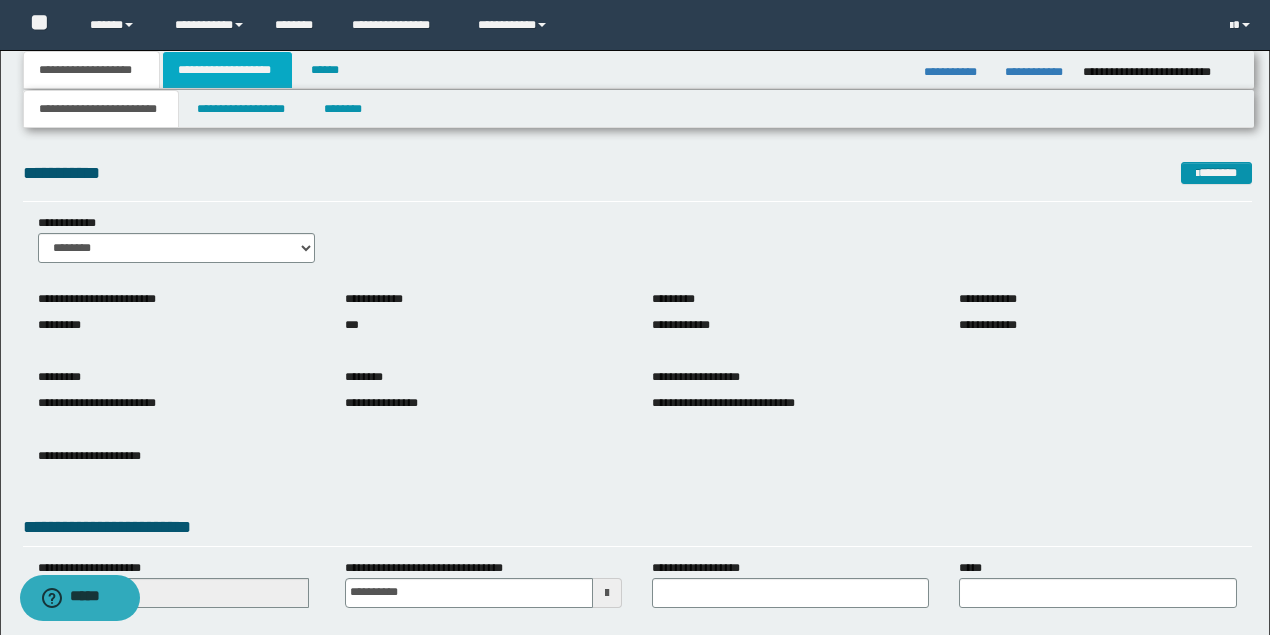 click on "**********" at bounding box center (227, 70) 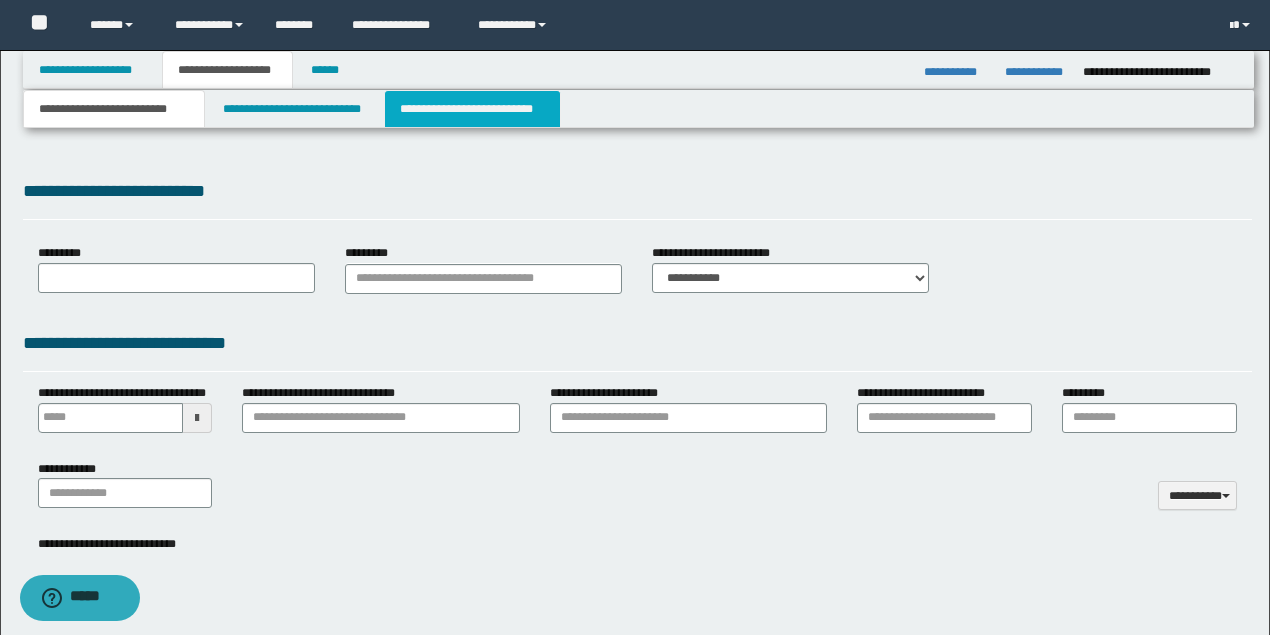 type 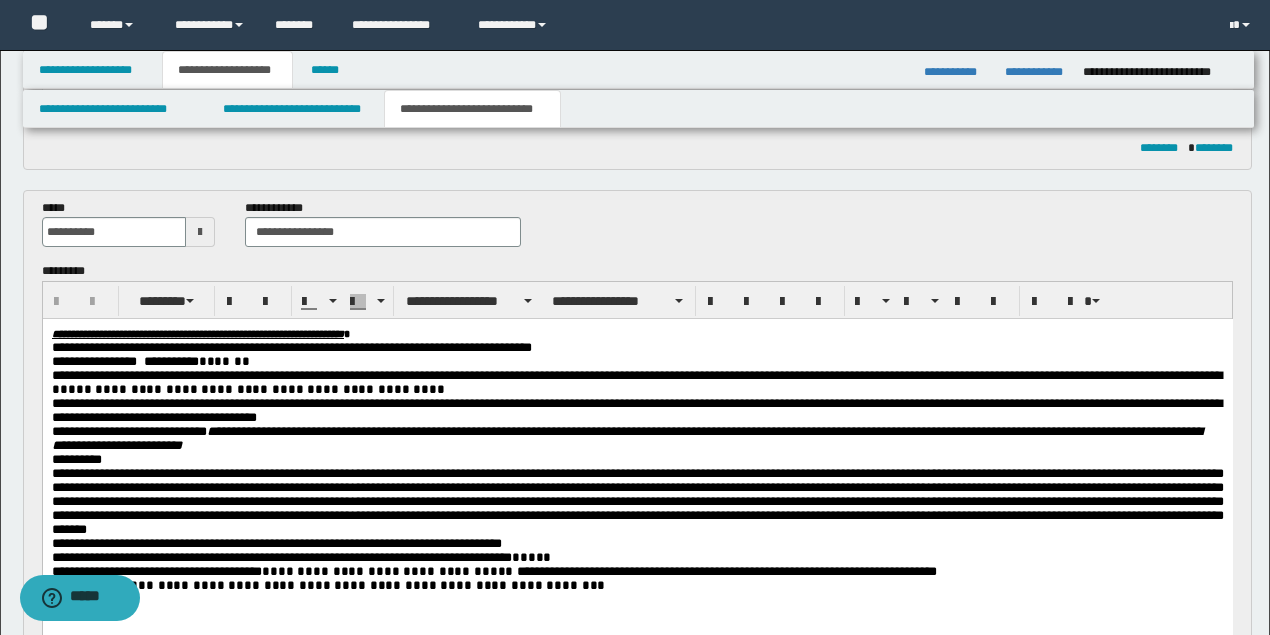 scroll, scrollTop: 866, scrollLeft: 0, axis: vertical 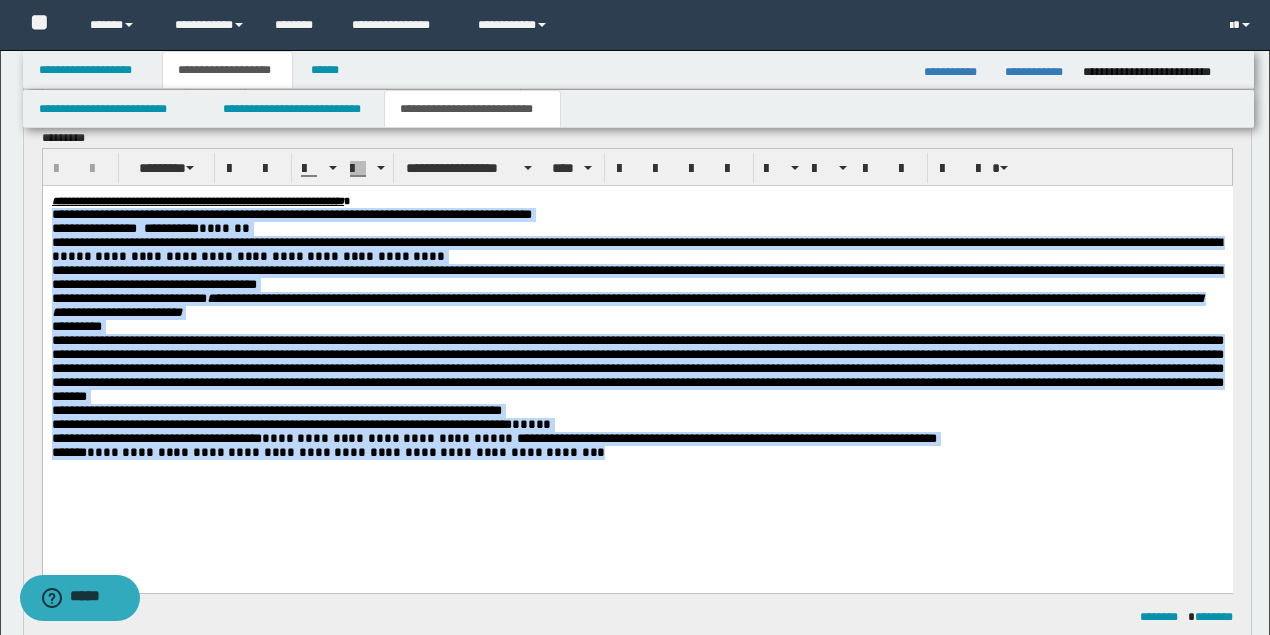 drag, startPoint x: 535, startPoint y: 478, endPoint x: 55, endPoint y: 218, distance: 545.89374 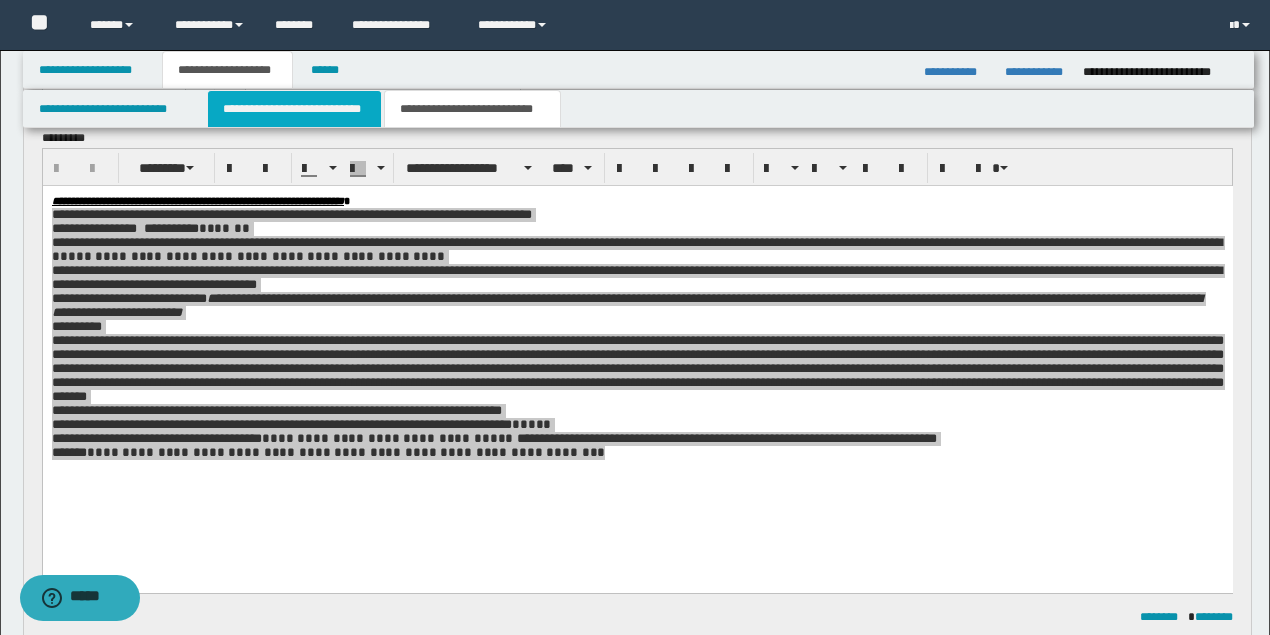 click on "**********" at bounding box center [294, 109] 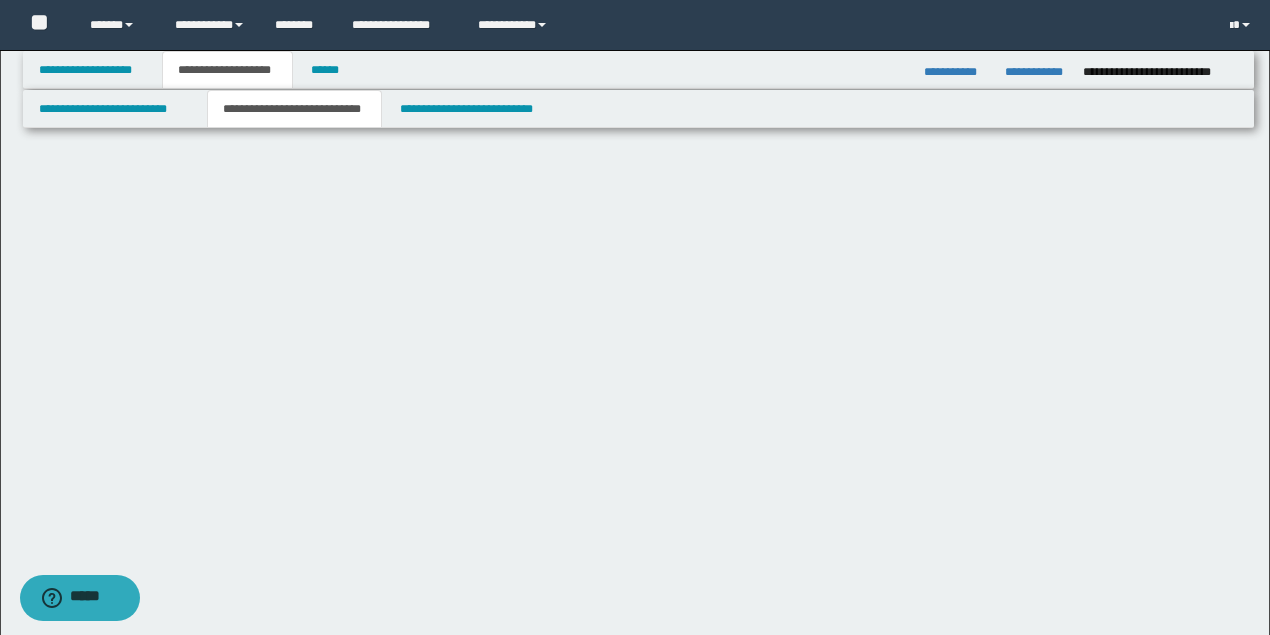 scroll, scrollTop: 0, scrollLeft: 0, axis: both 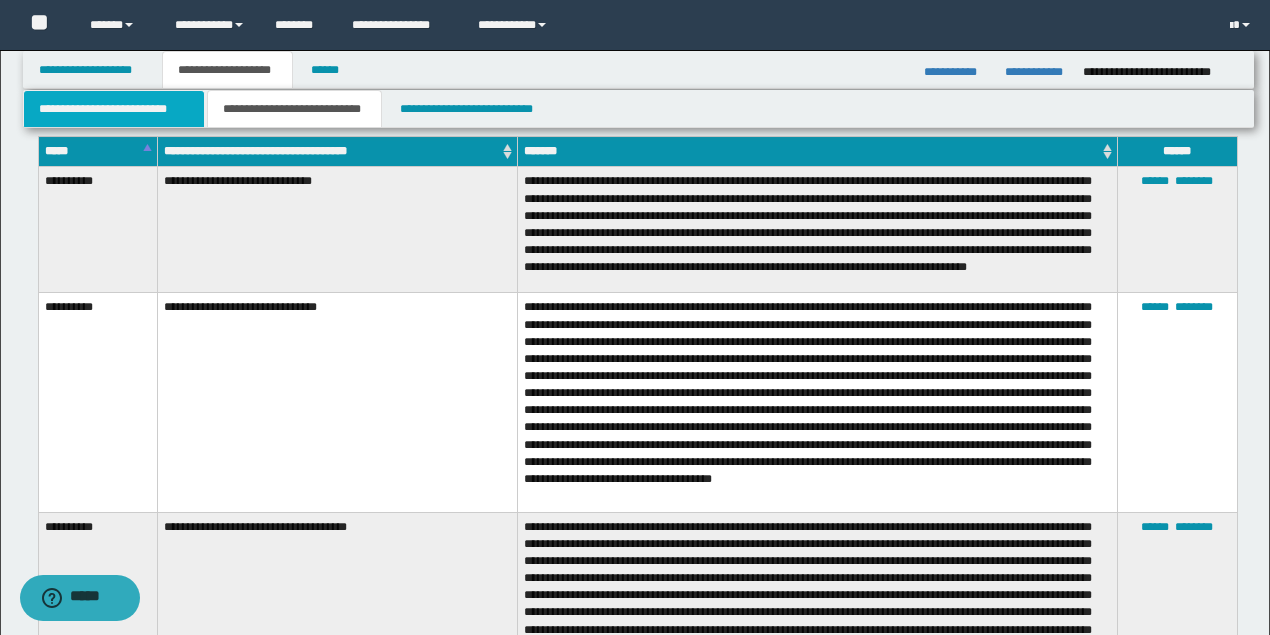 click on "**********" at bounding box center (114, 109) 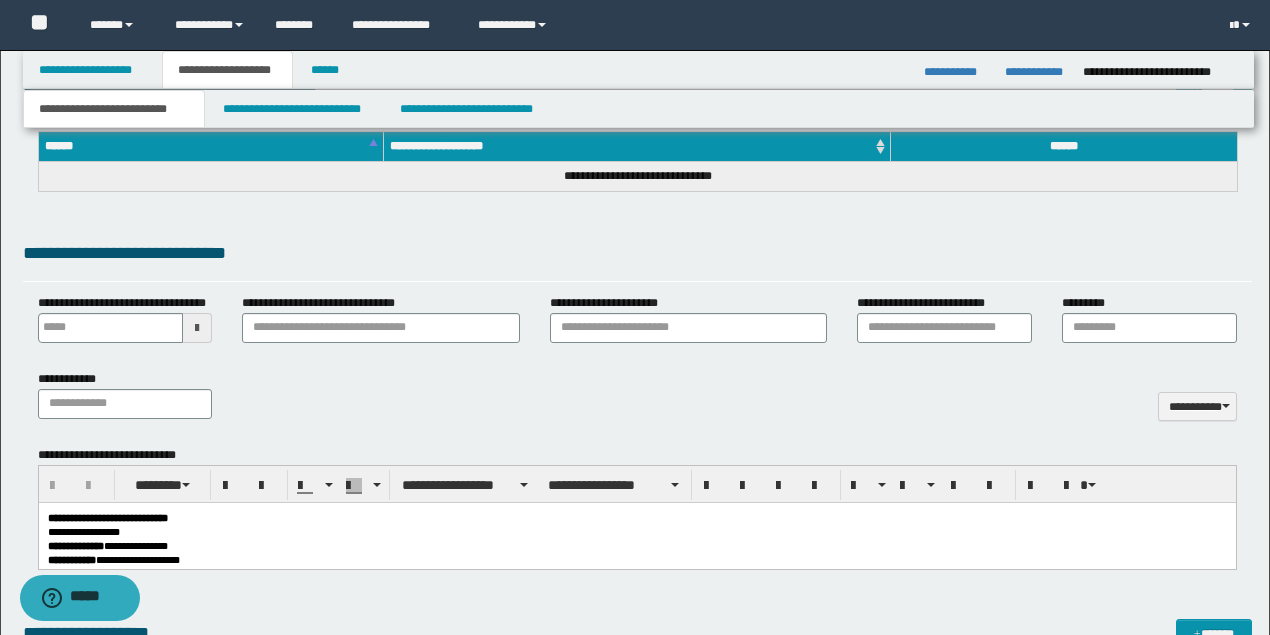 scroll, scrollTop: 852, scrollLeft: 0, axis: vertical 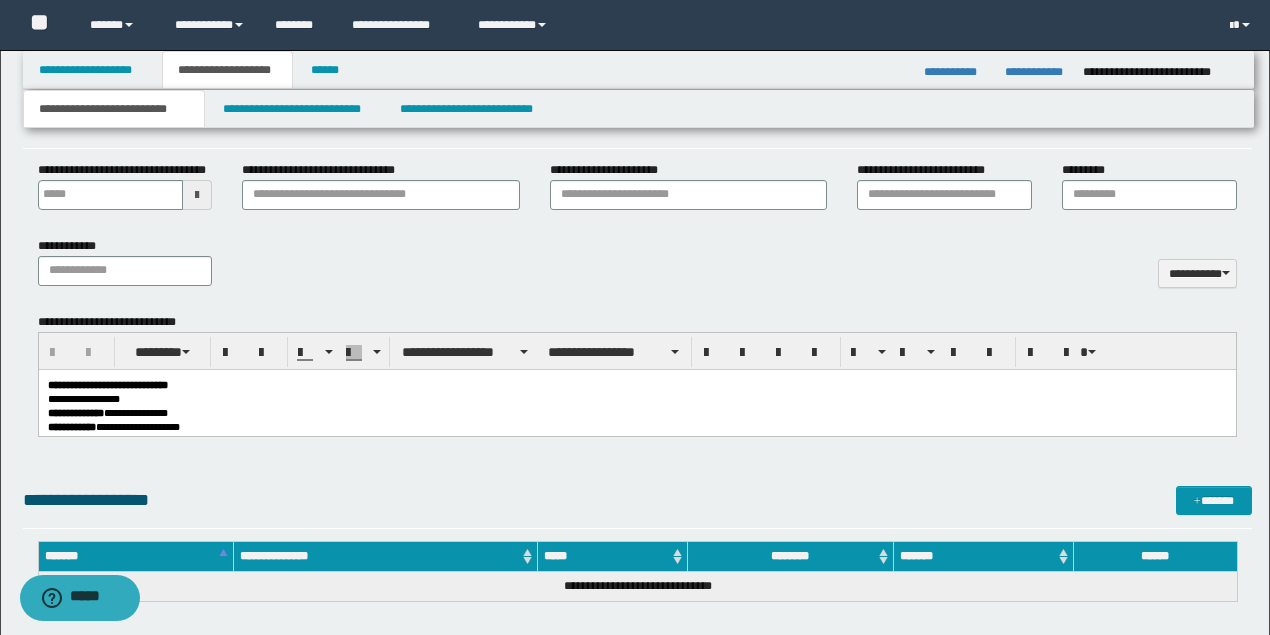 click on "**********" at bounding box center [636, 398] 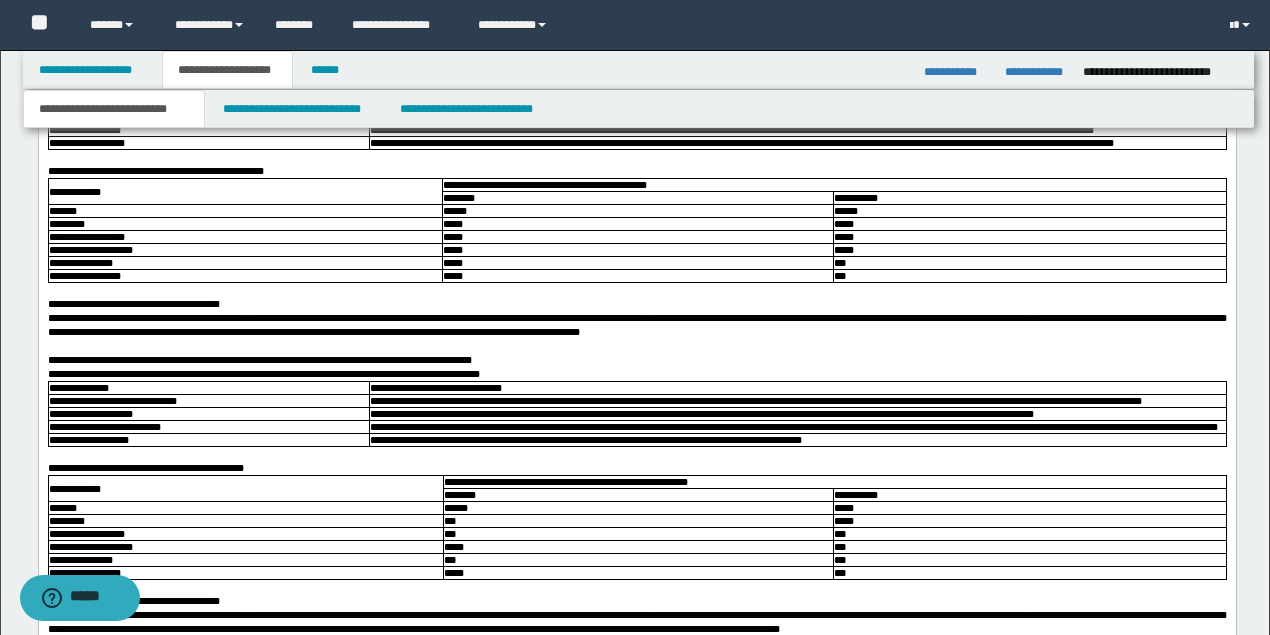 scroll, scrollTop: 2852, scrollLeft: 0, axis: vertical 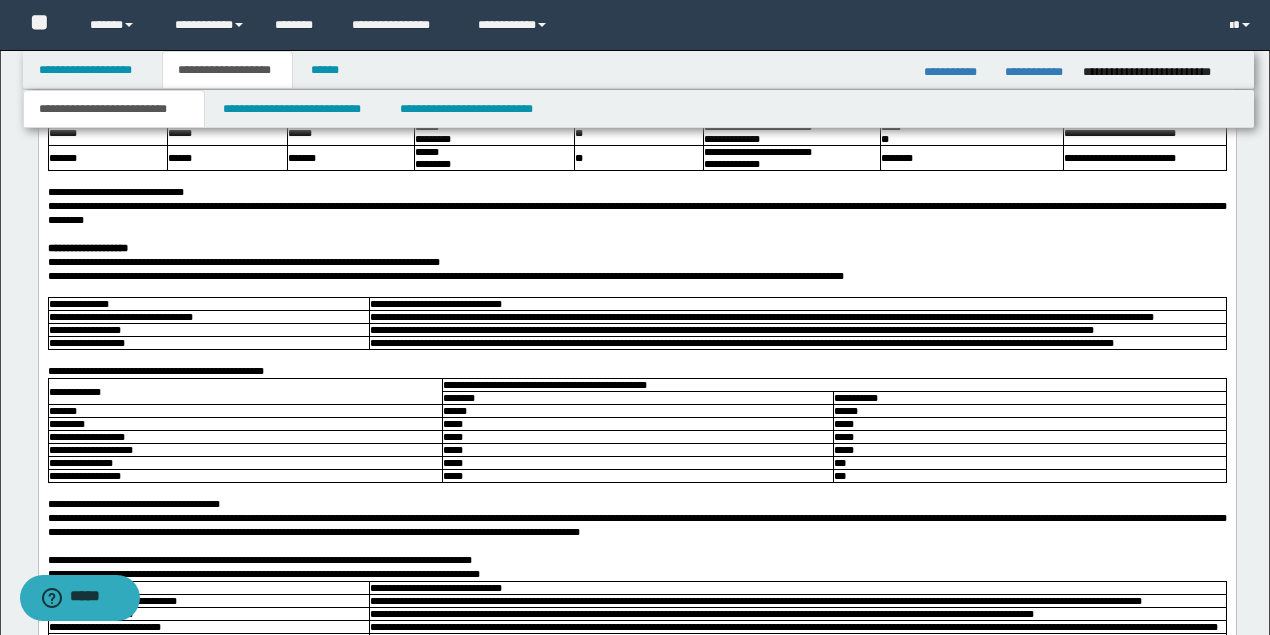 click at bounding box center (636, -148) 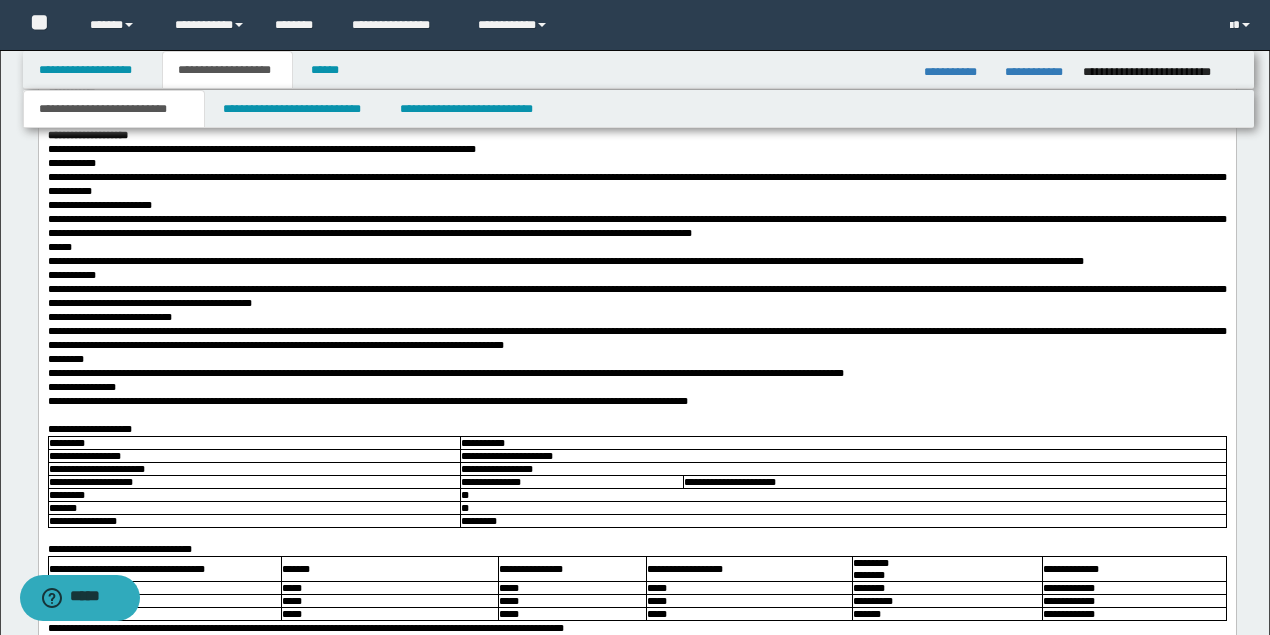 scroll, scrollTop: 852, scrollLeft: 0, axis: vertical 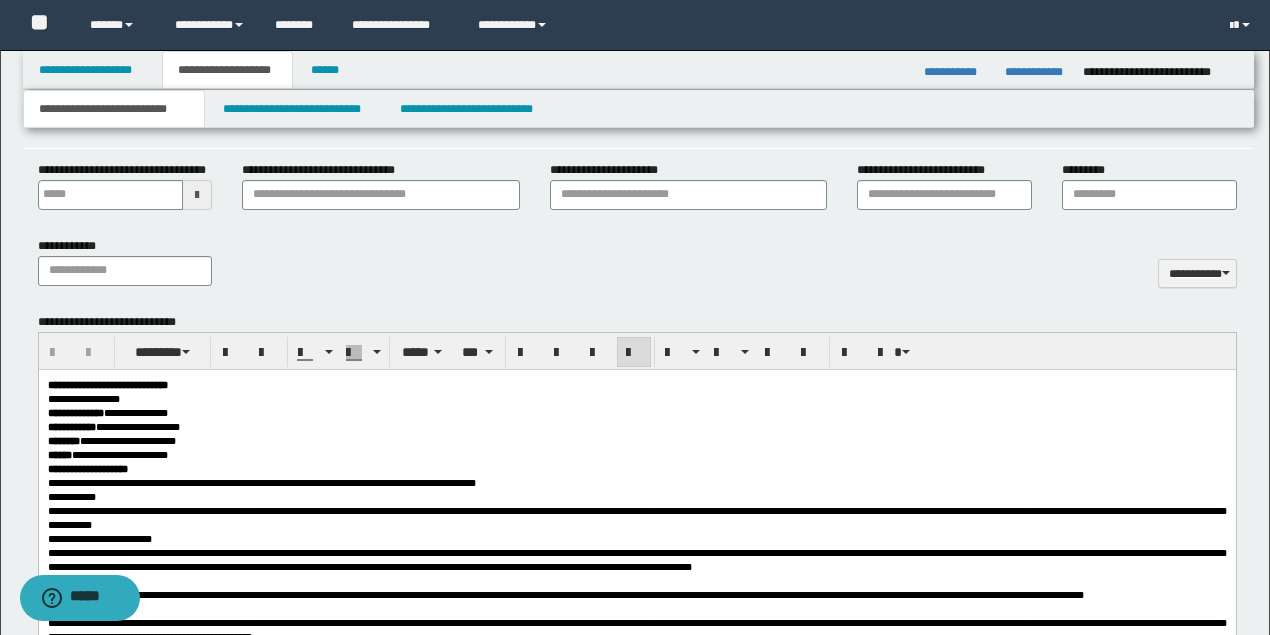 click on "**********" at bounding box center (636, 384) 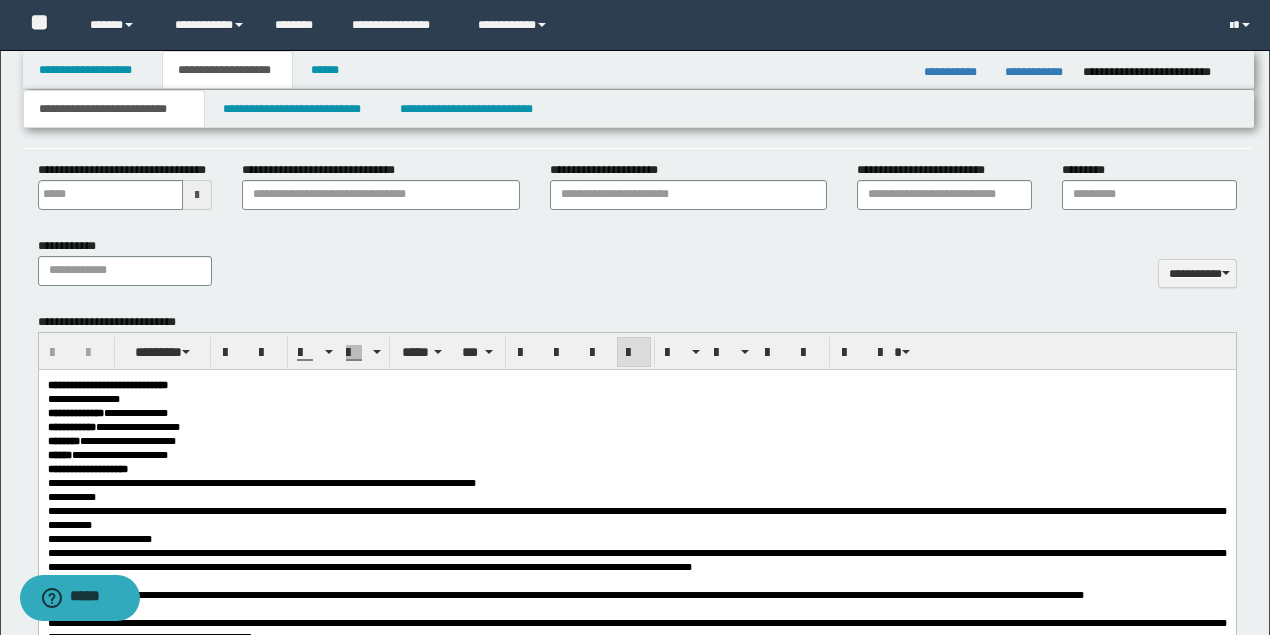 type 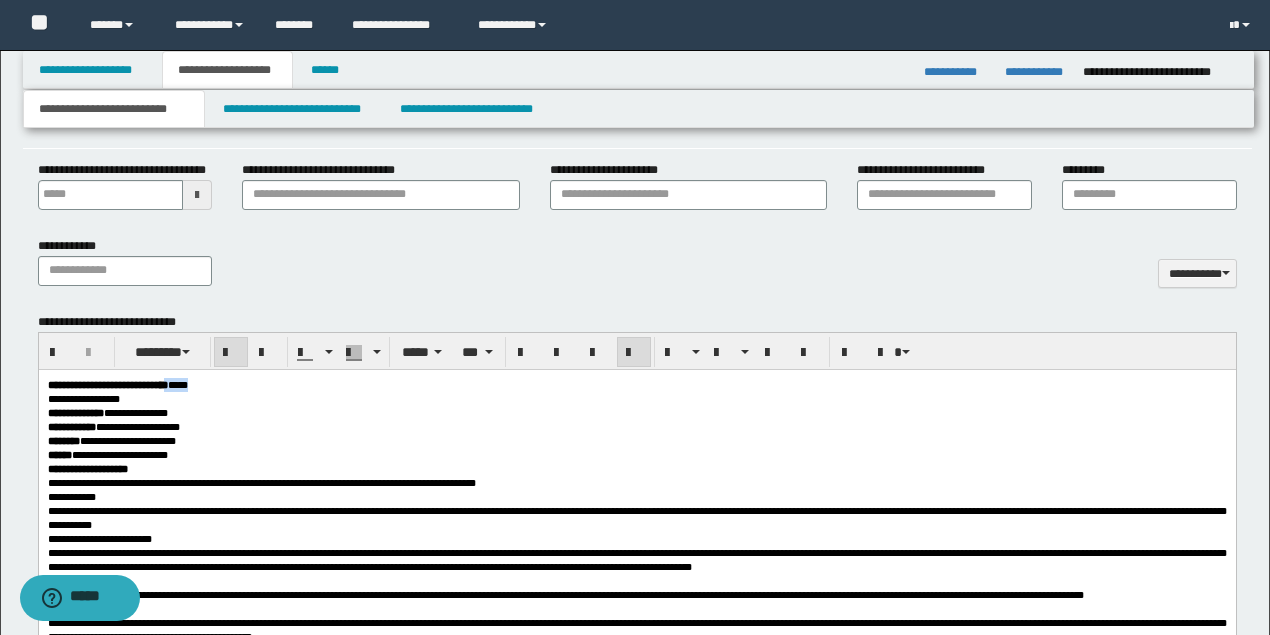 drag, startPoint x: 268, startPoint y: 382, endPoint x: 234, endPoint y: 384, distance: 34.058773 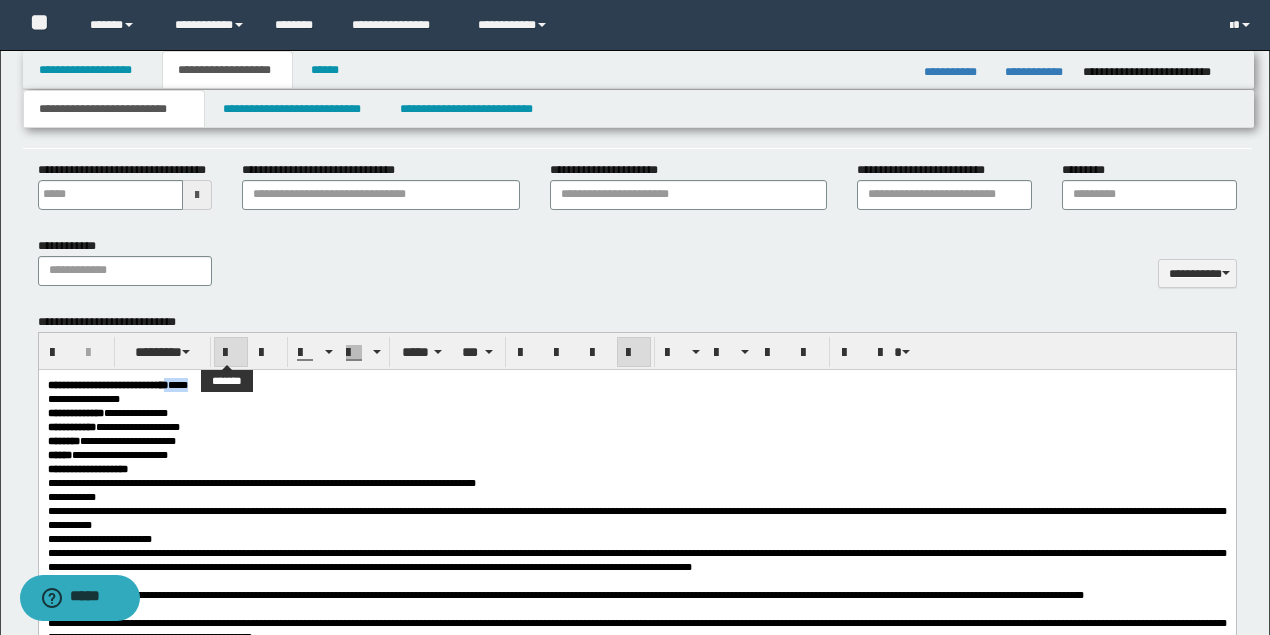 click at bounding box center [231, 353] 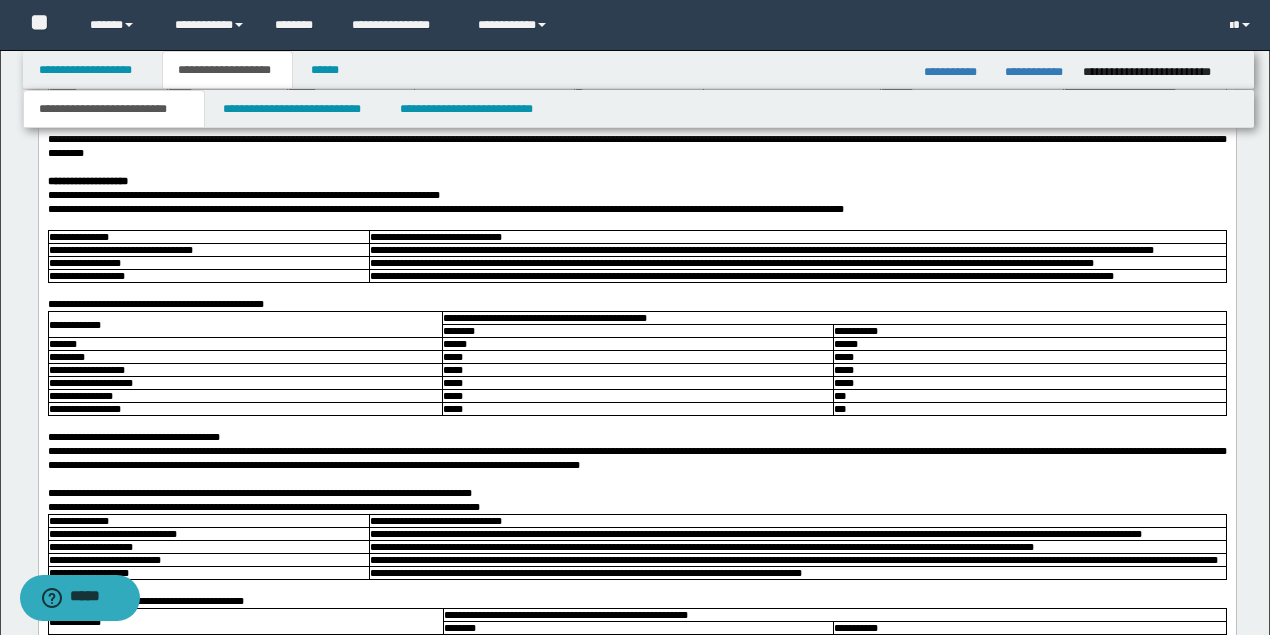 scroll, scrollTop: 2719, scrollLeft: 0, axis: vertical 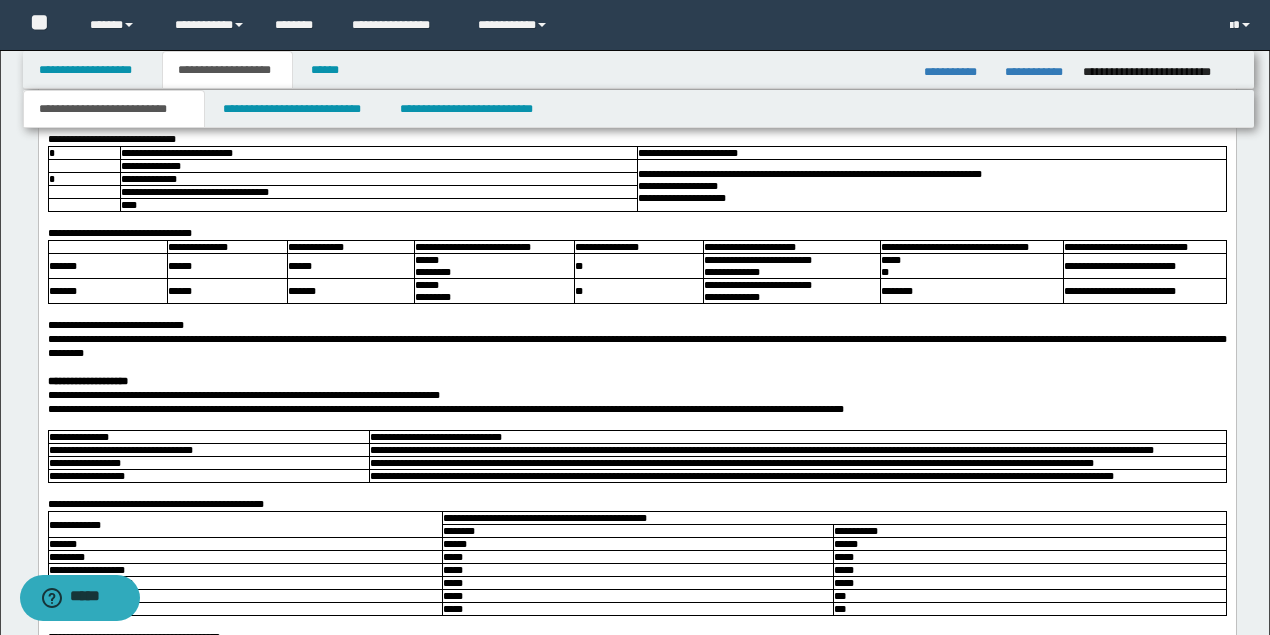 click on "**********" at bounding box center (636, 13) 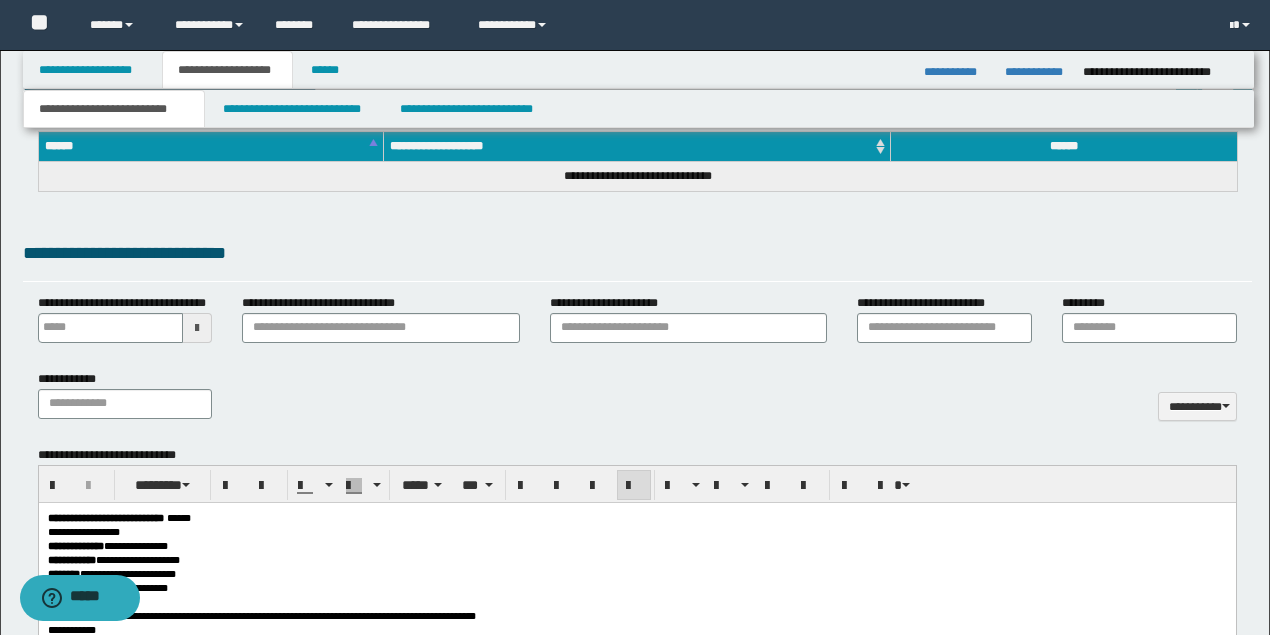 scroll, scrollTop: 852, scrollLeft: 0, axis: vertical 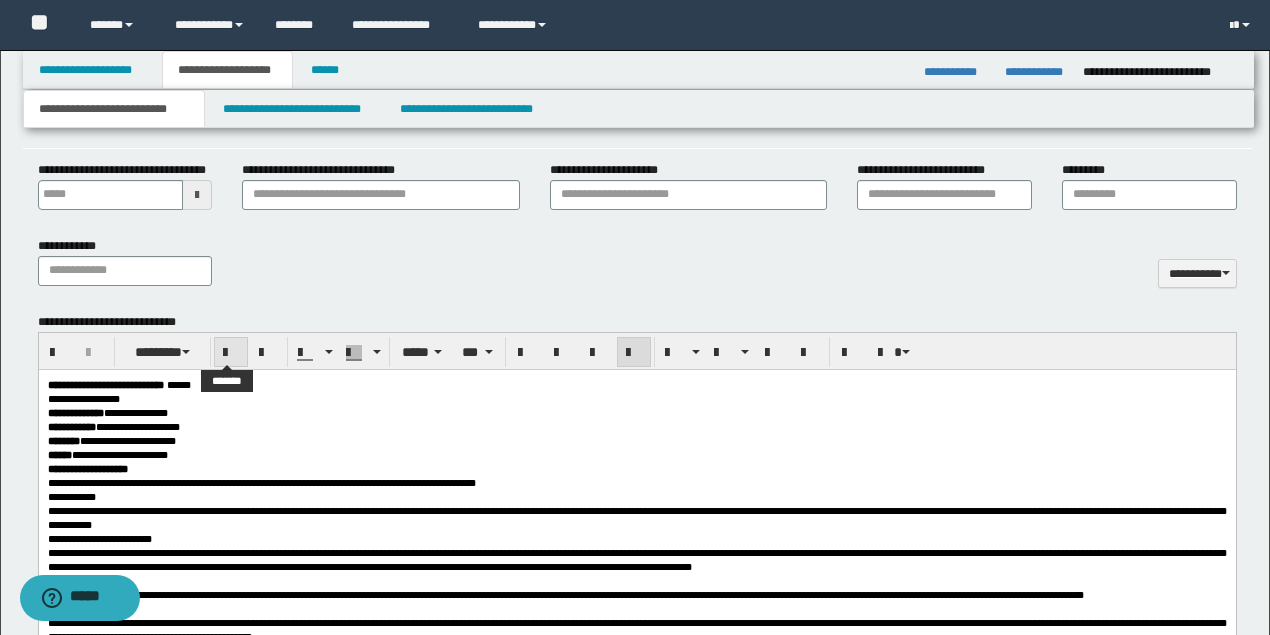click at bounding box center (231, 352) 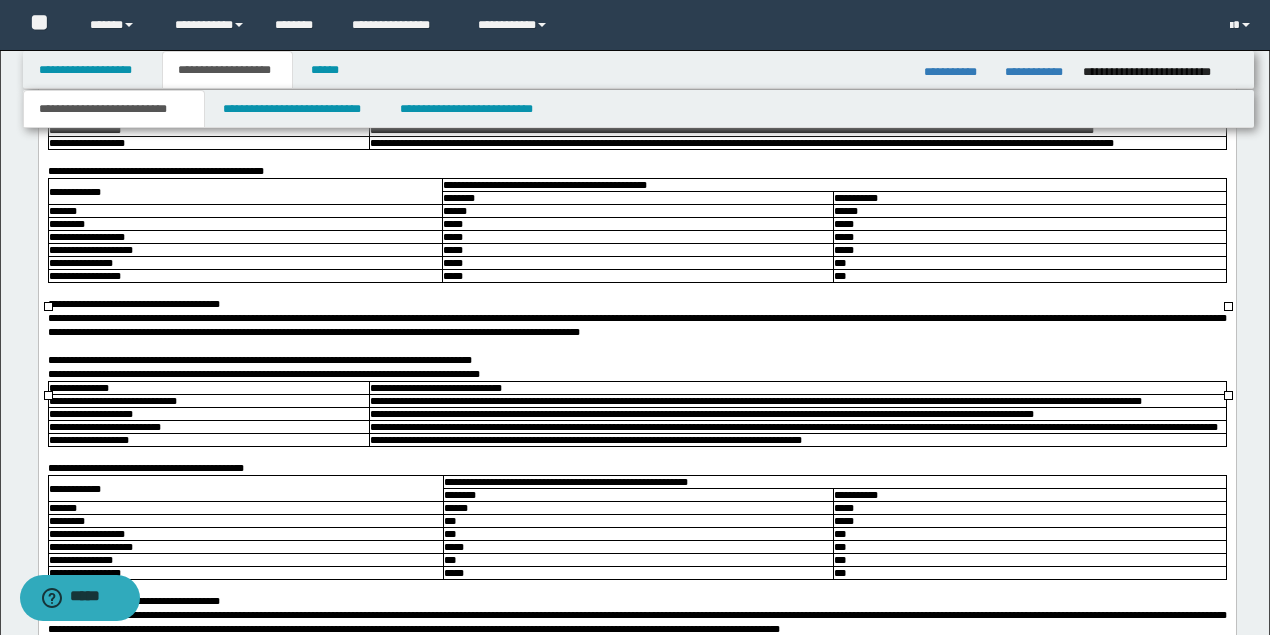 click on "**********" at bounding box center [315, -86] 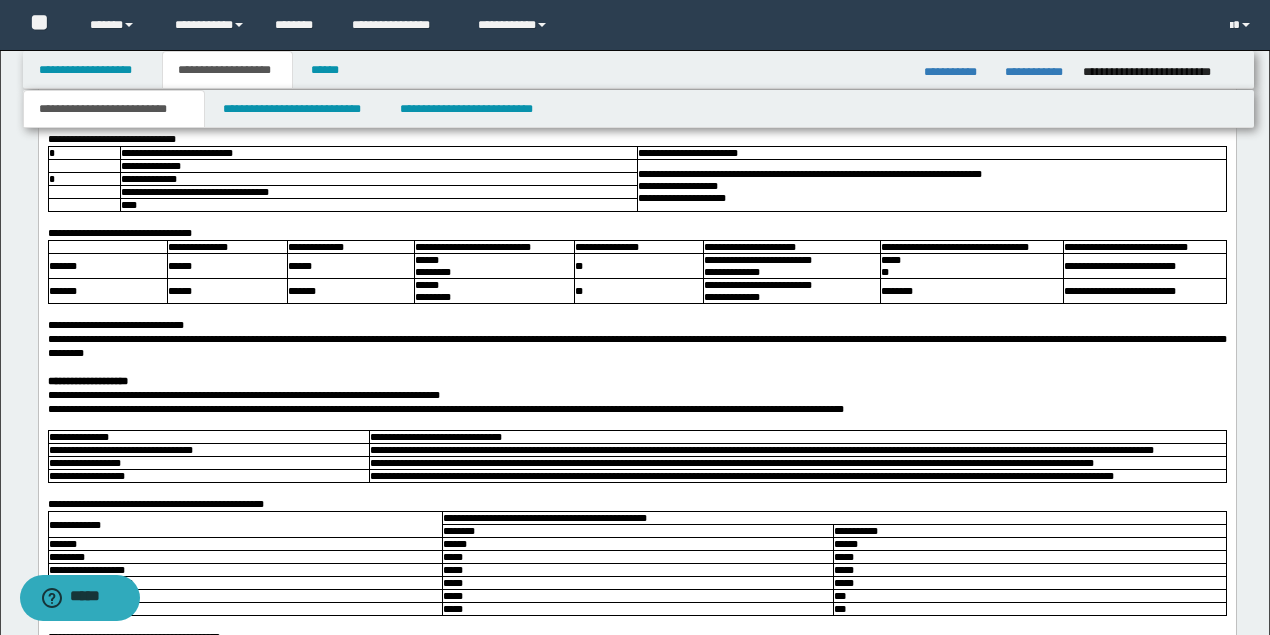 scroll, scrollTop: 2786, scrollLeft: 0, axis: vertical 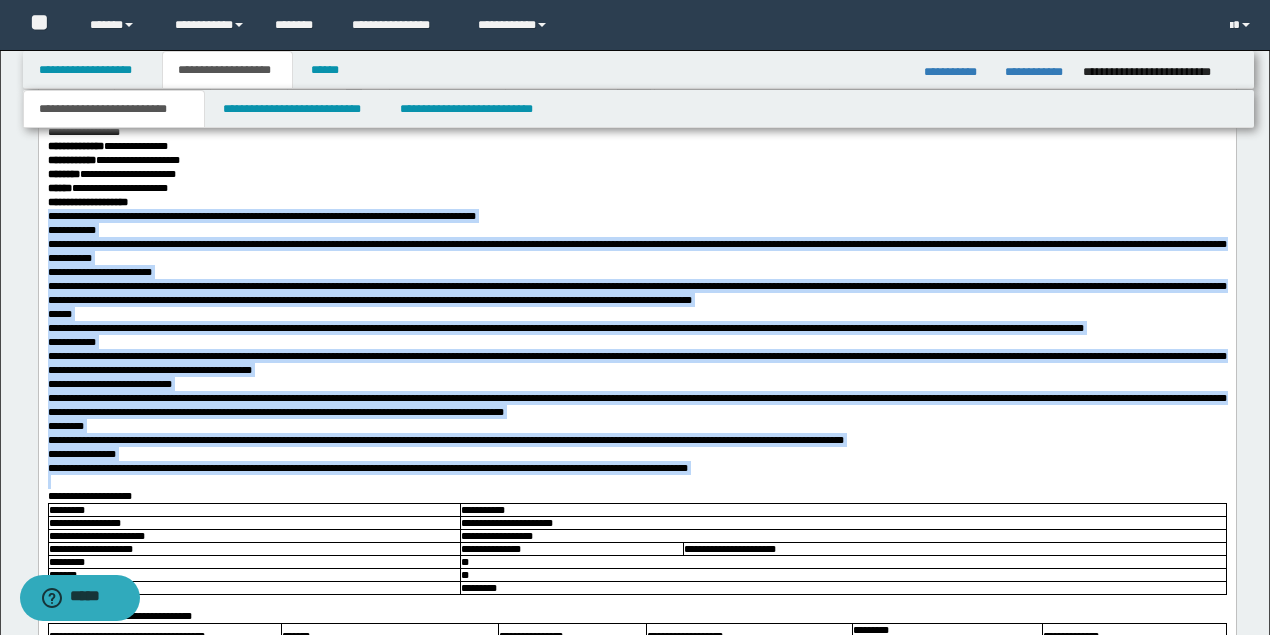 drag, startPoint x: 46, startPoint y: 222, endPoint x: 824, endPoint y: 523, distance: 834.1972 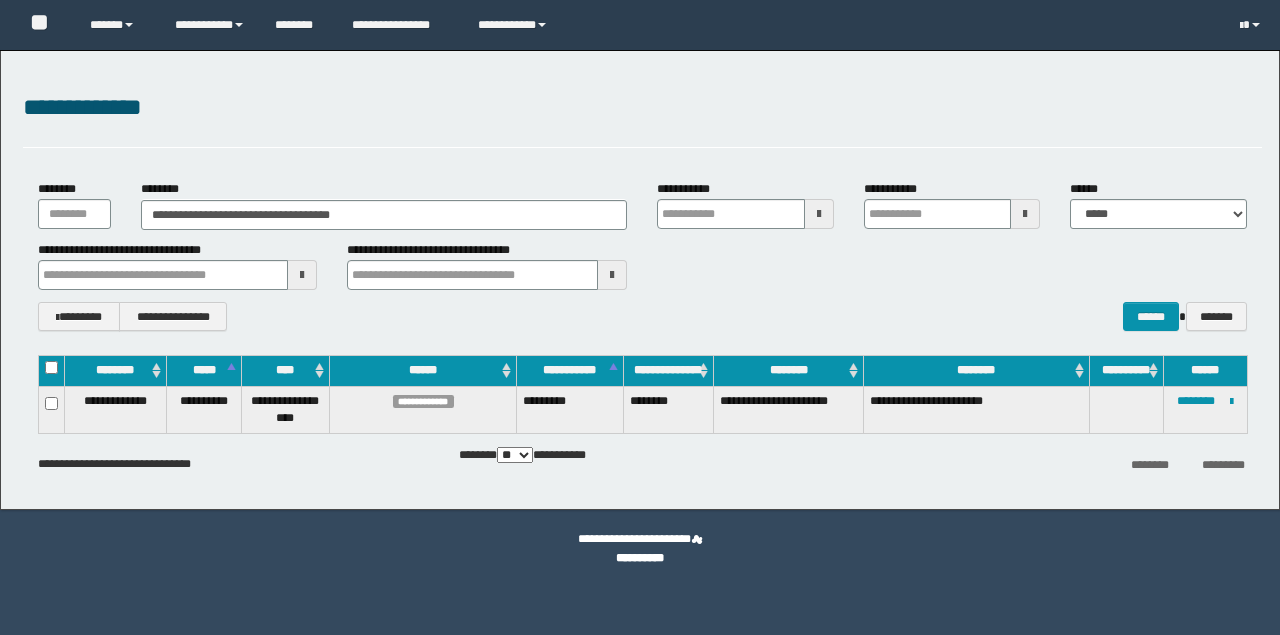 scroll, scrollTop: 0, scrollLeft: 0, axis: both 